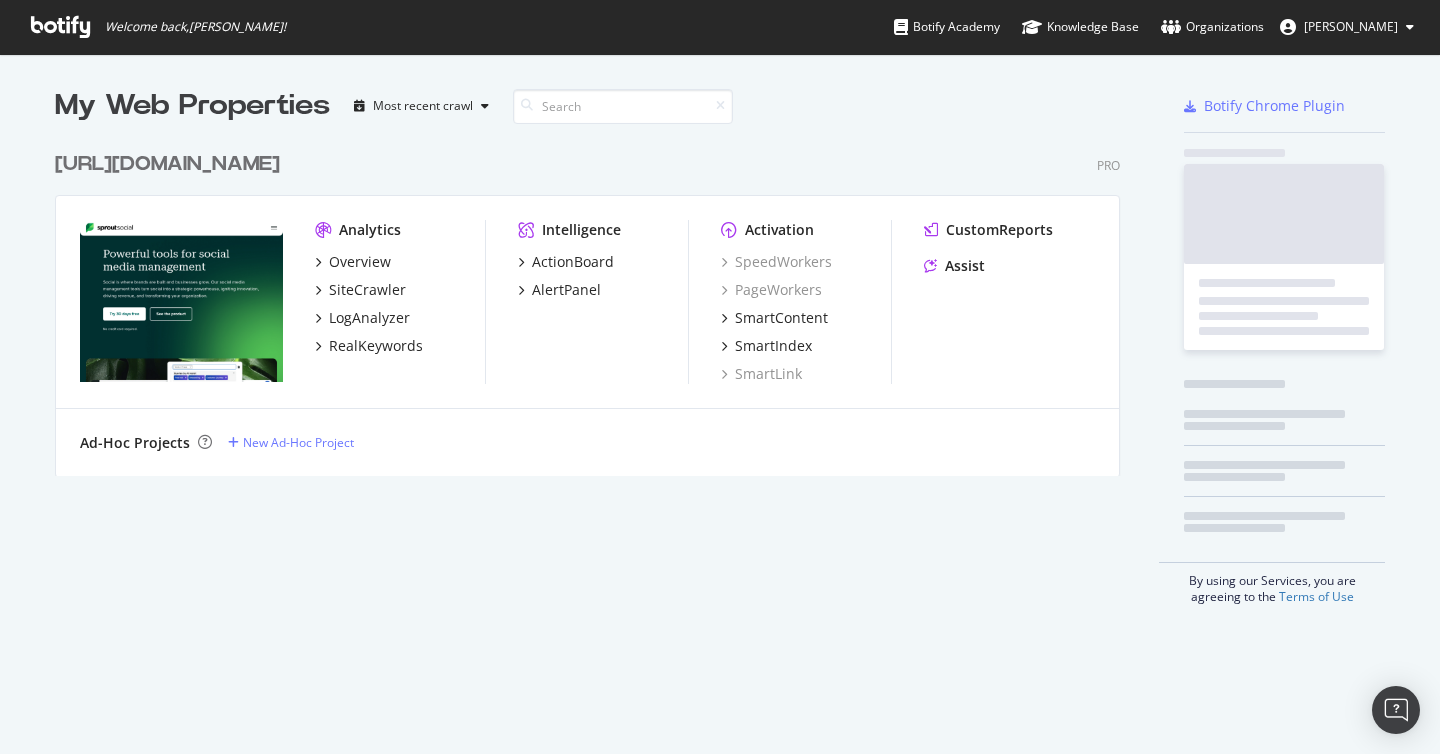 scroll, scrollTop: 0, scrollLeft: 0, axis: both 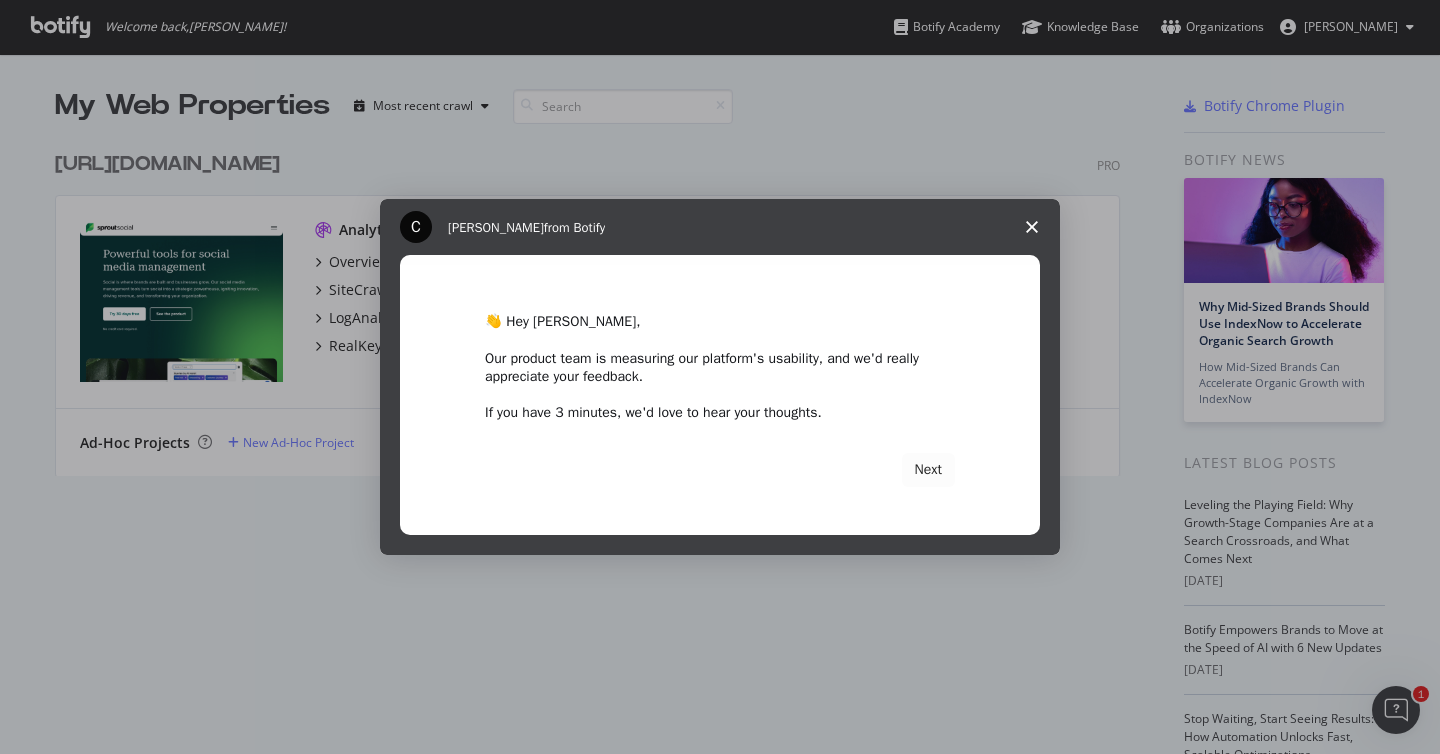 click at bounding box center (1032, 227) 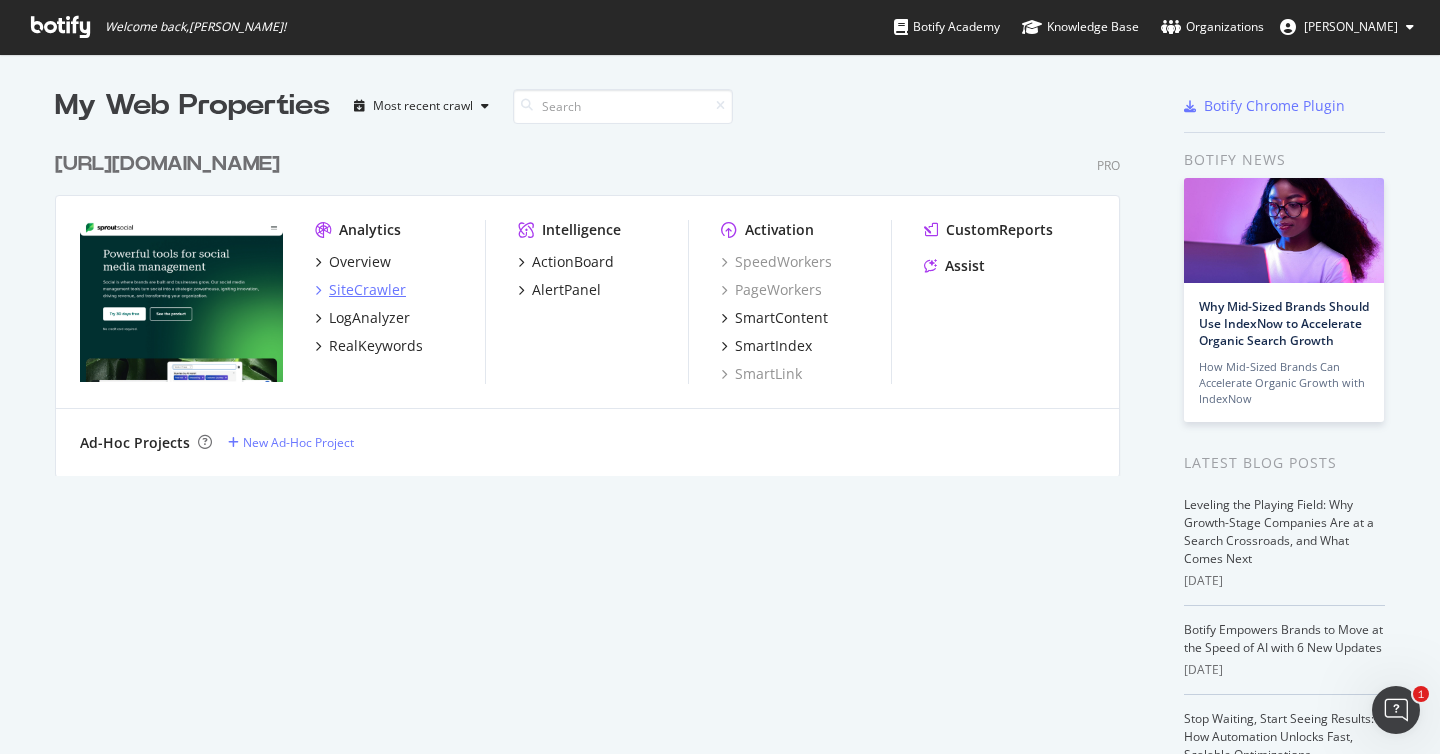 click on "SiteCrawler" at bounding box center [367, 290] 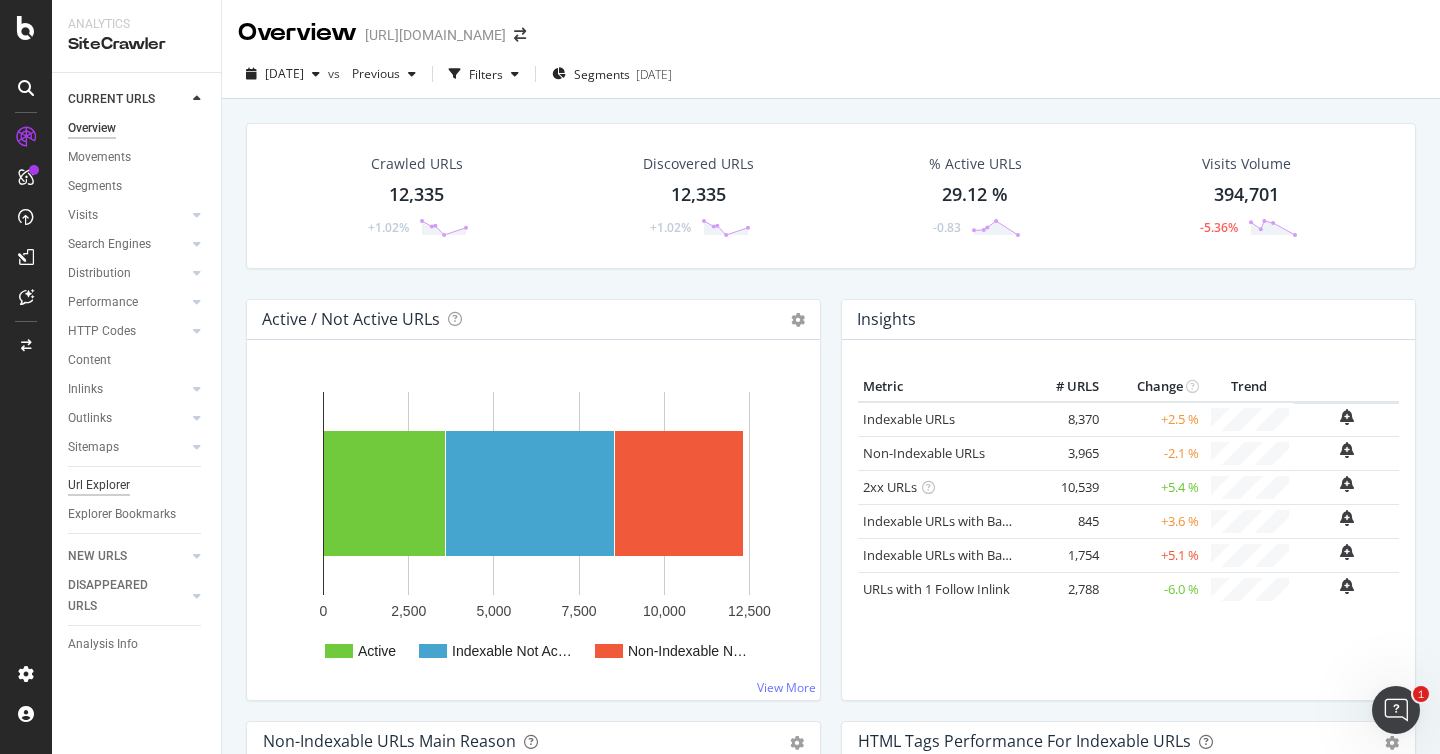 click on "Url Explorer" at bounding box center [99, 485] 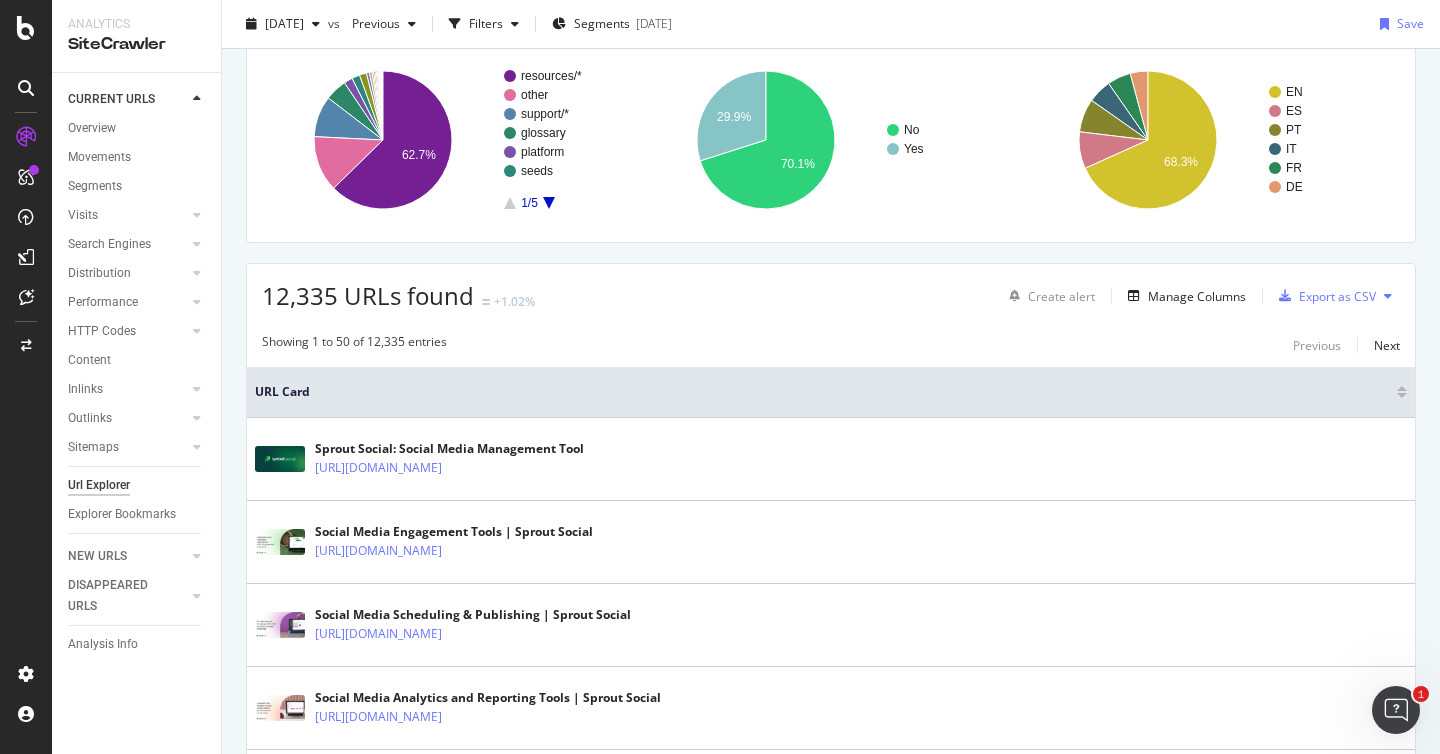 scroll, scrollTop: 0, scrollLeft: 0, axis: both 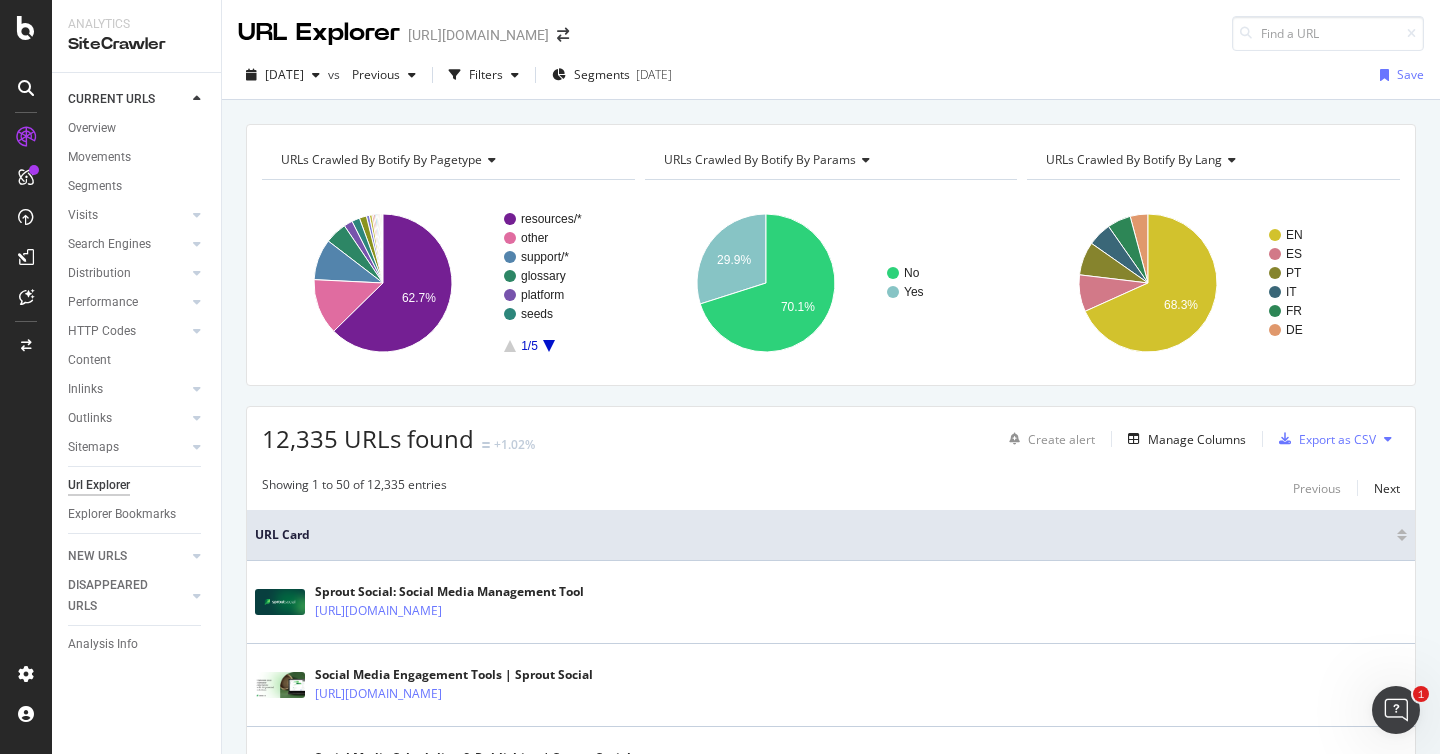 click on "Content" at bounding box center (144, 360) 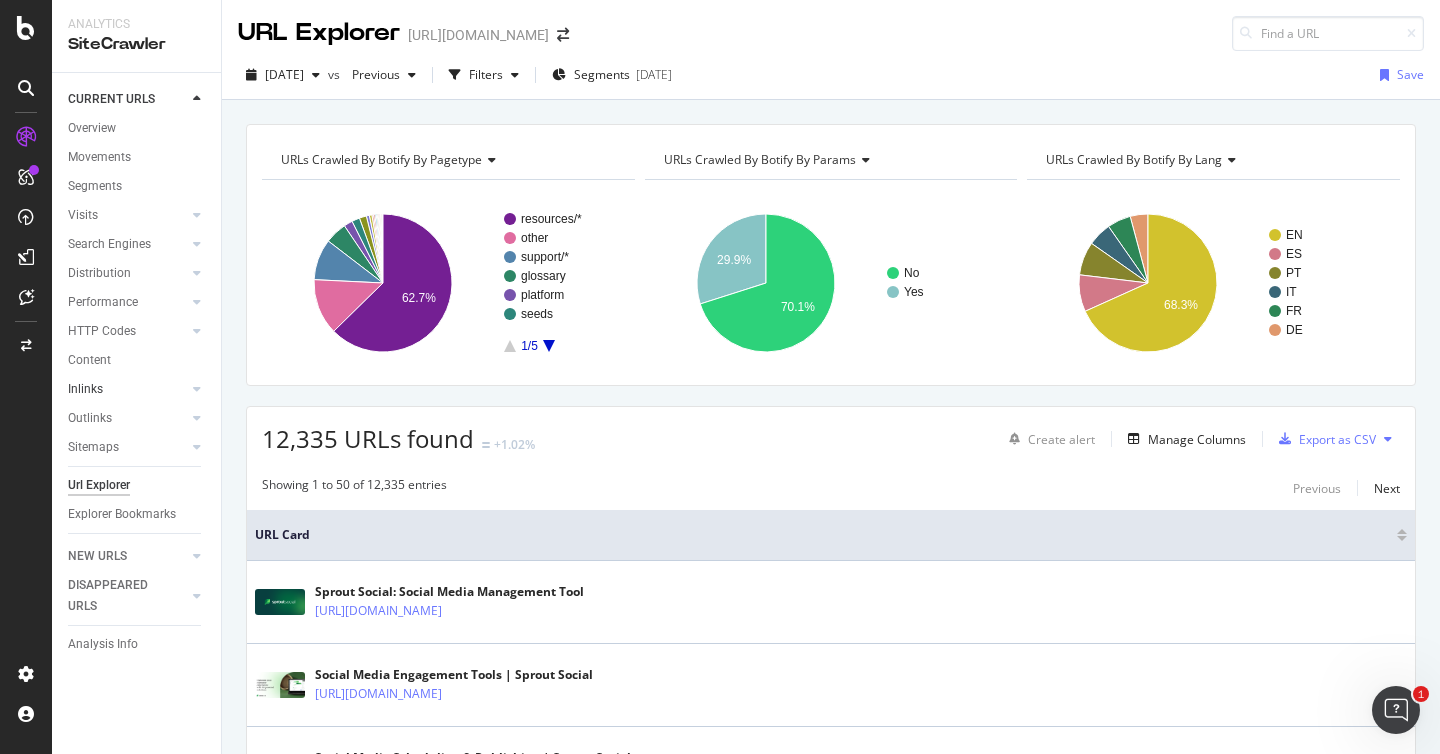 click on "Inlinks" at bounding box center (127, 389) 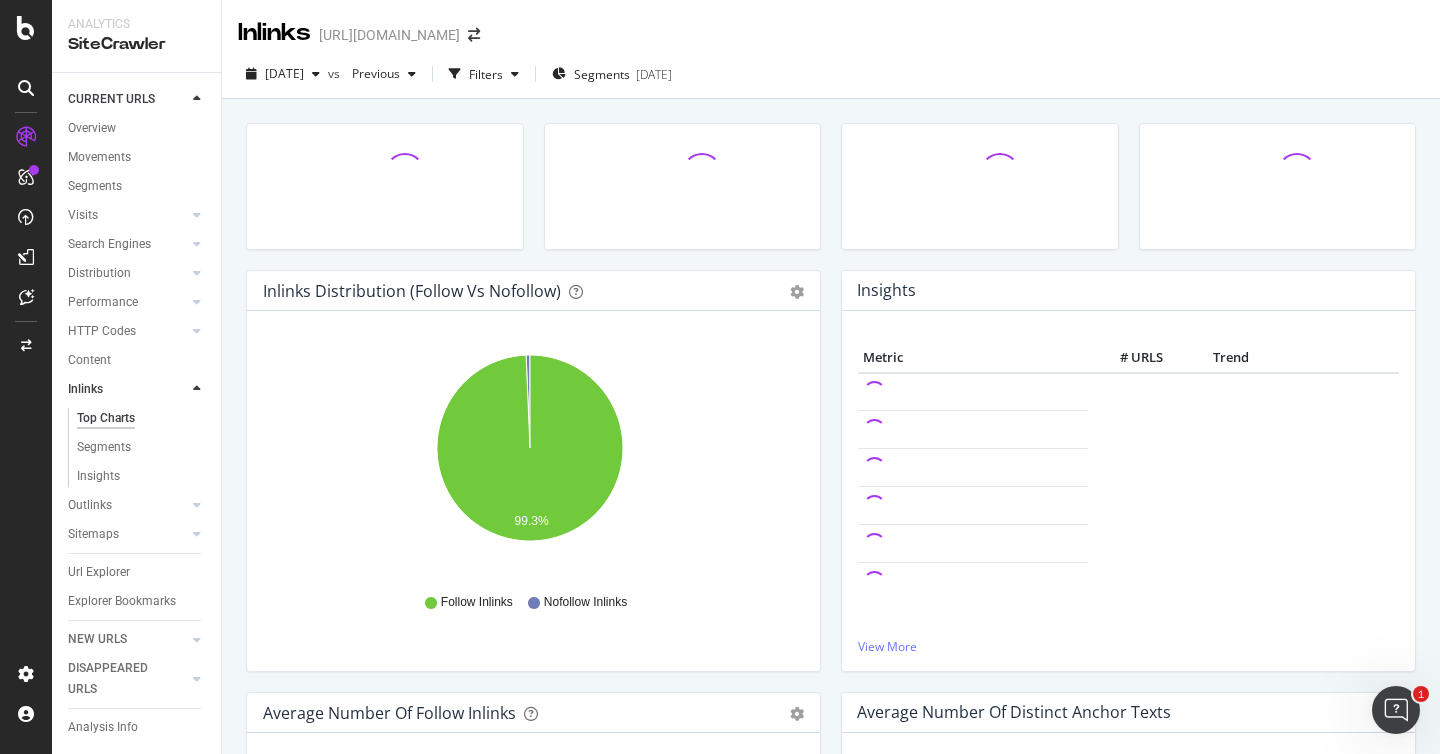 click on "Inlinks" at bounding box center (127, 389) 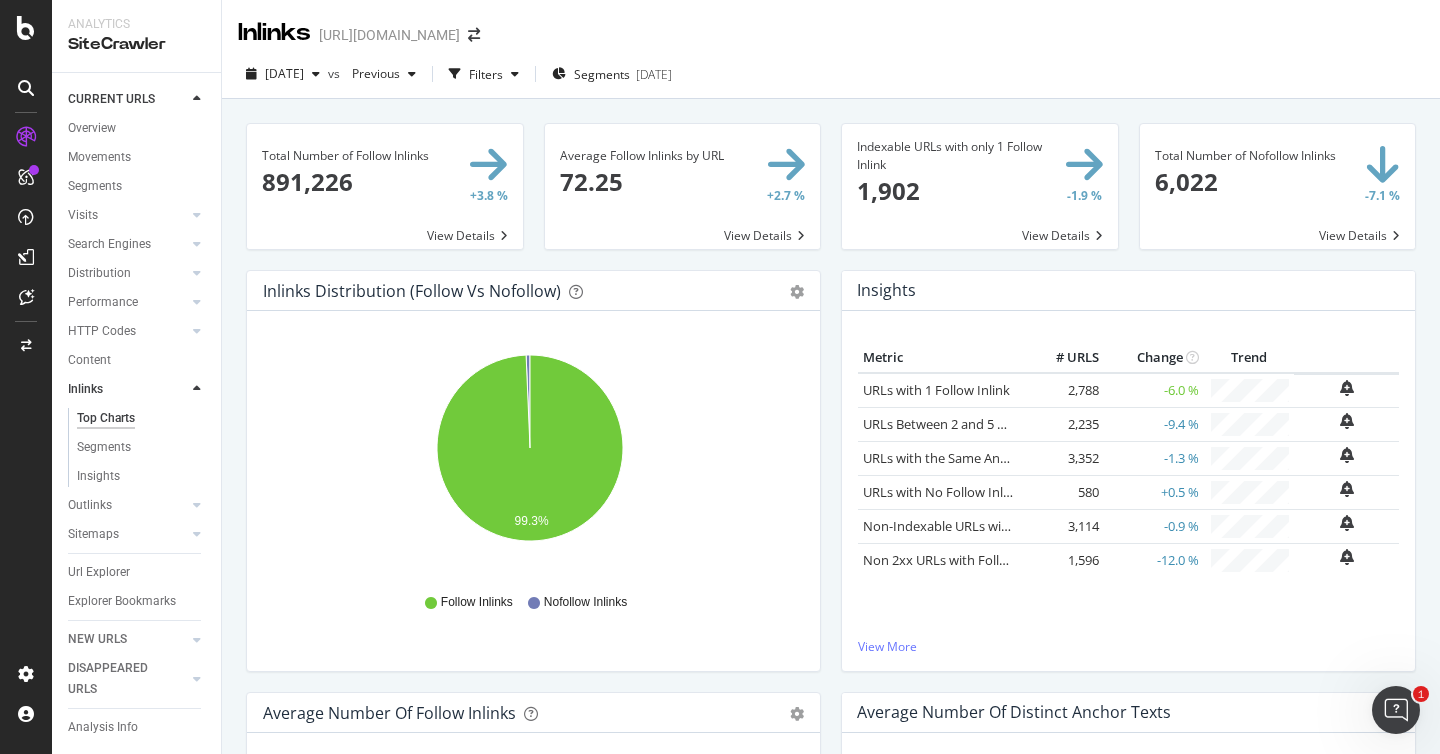 click at bounding box center (177, 389) 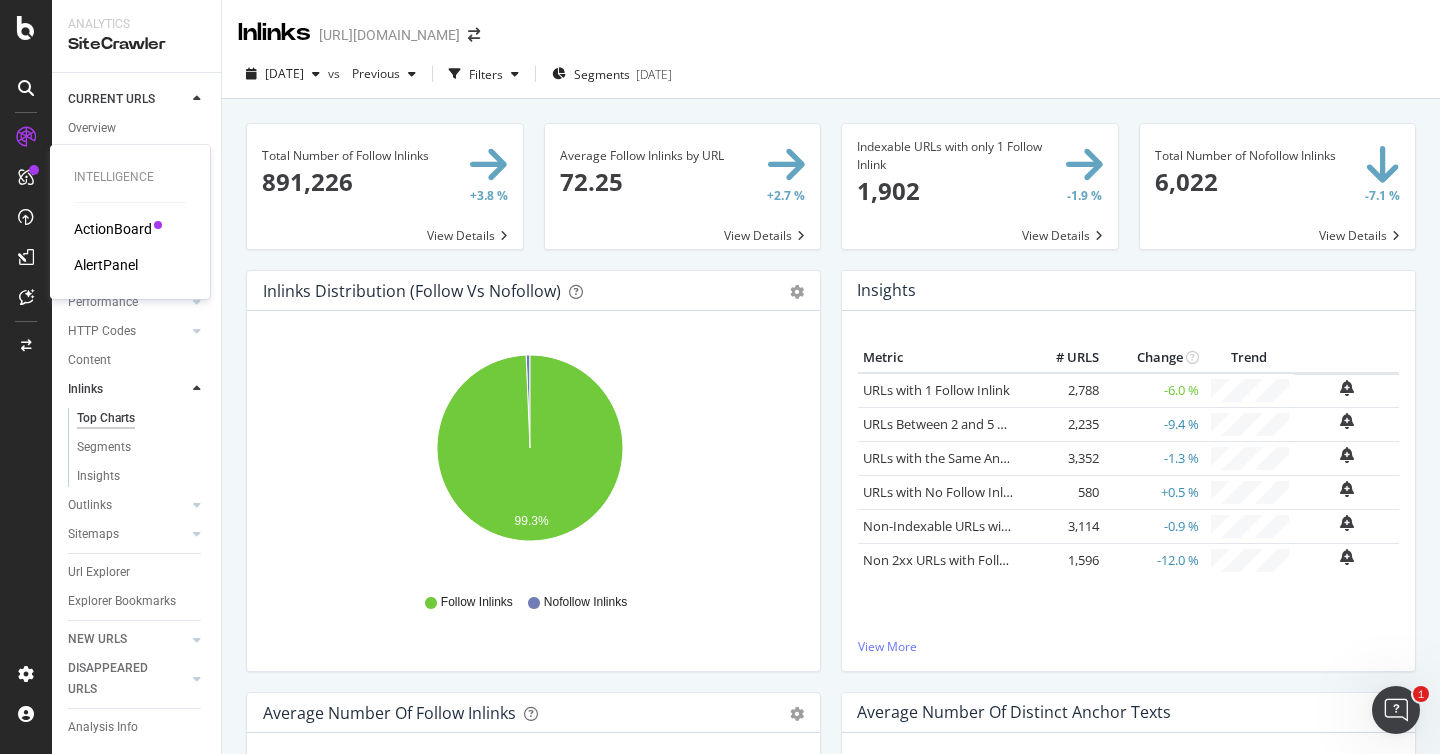 click on "ActionBoard" at bounding box center [113, 229] 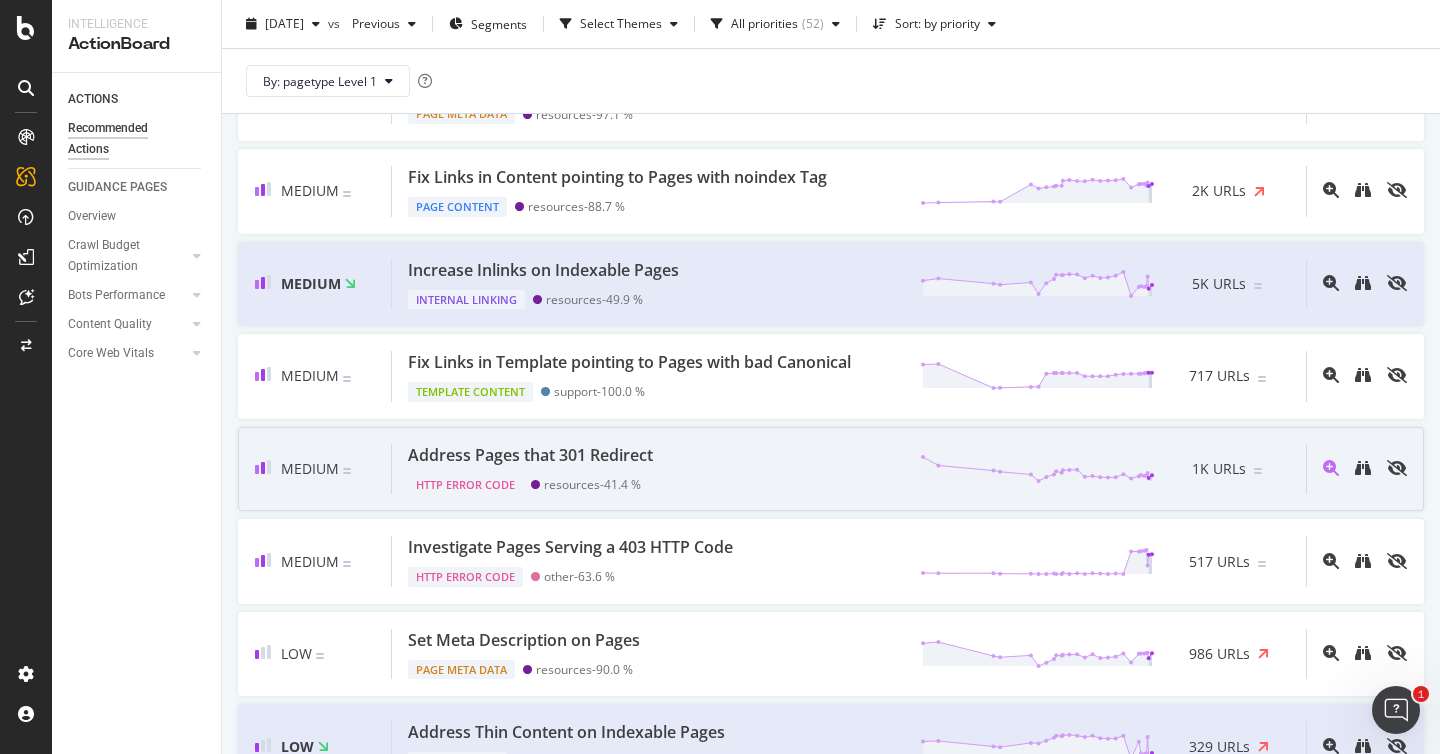 scroll, scrollTop: 733, scrollLeft: 0, axis: vertical 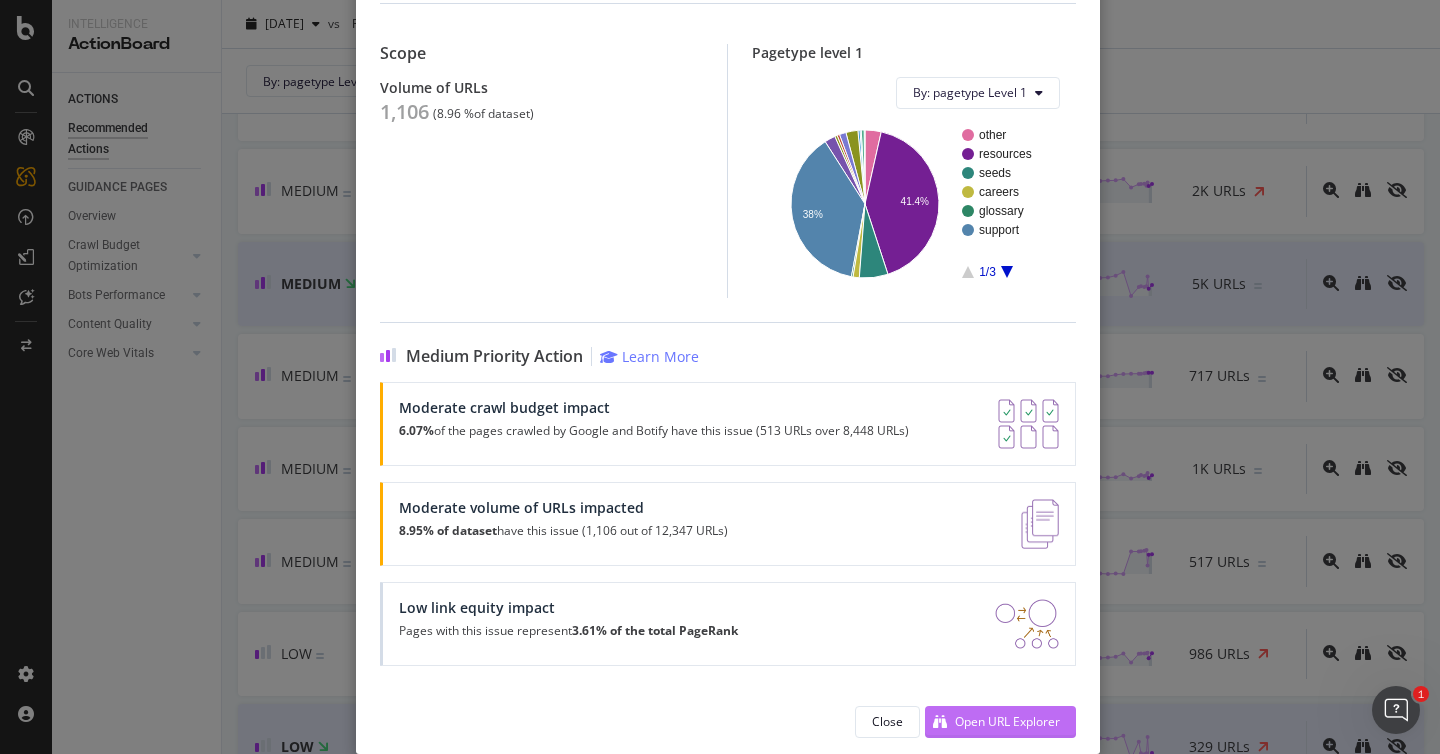 click on "Open URL Explorer" at bounding box center [1007, 721] 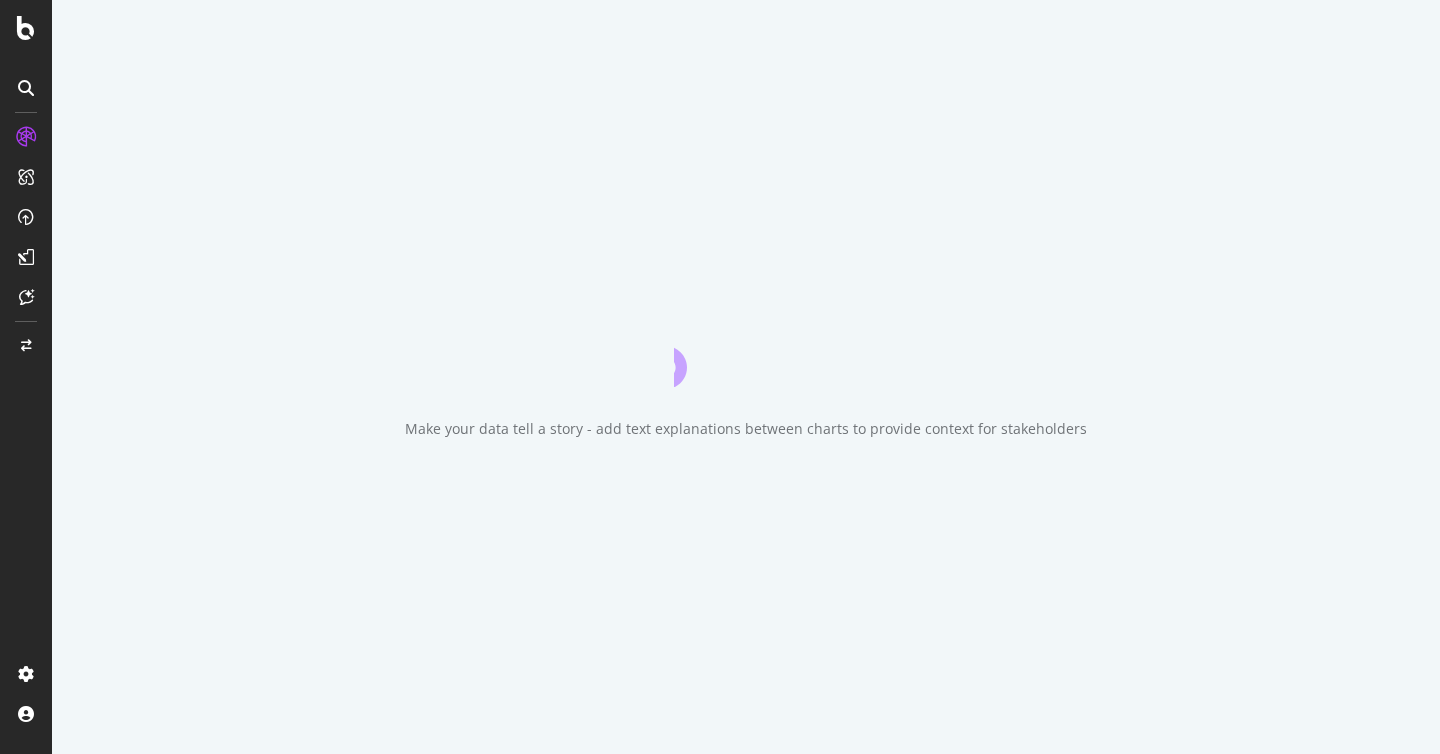 scroll, scrollTop: 0, scrollLeft: 0, axis: both 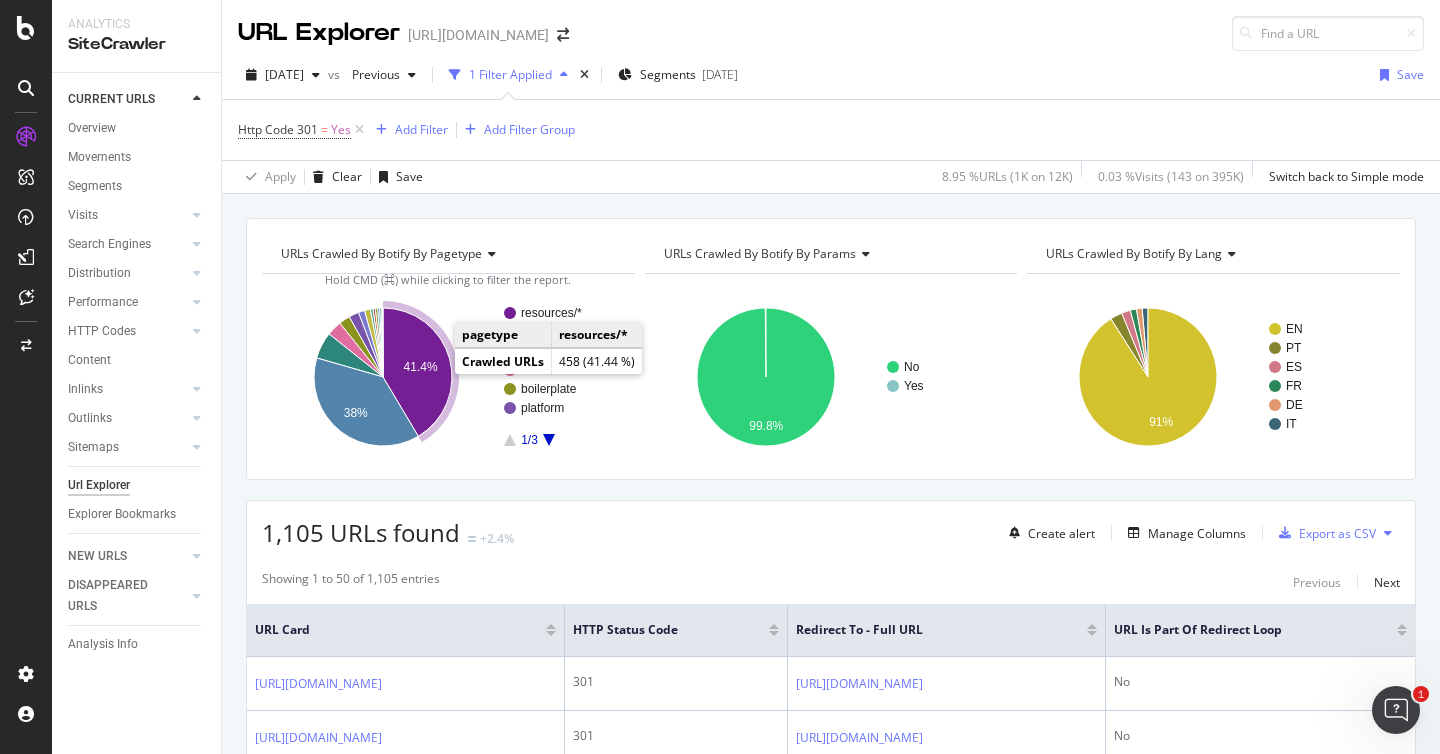 click 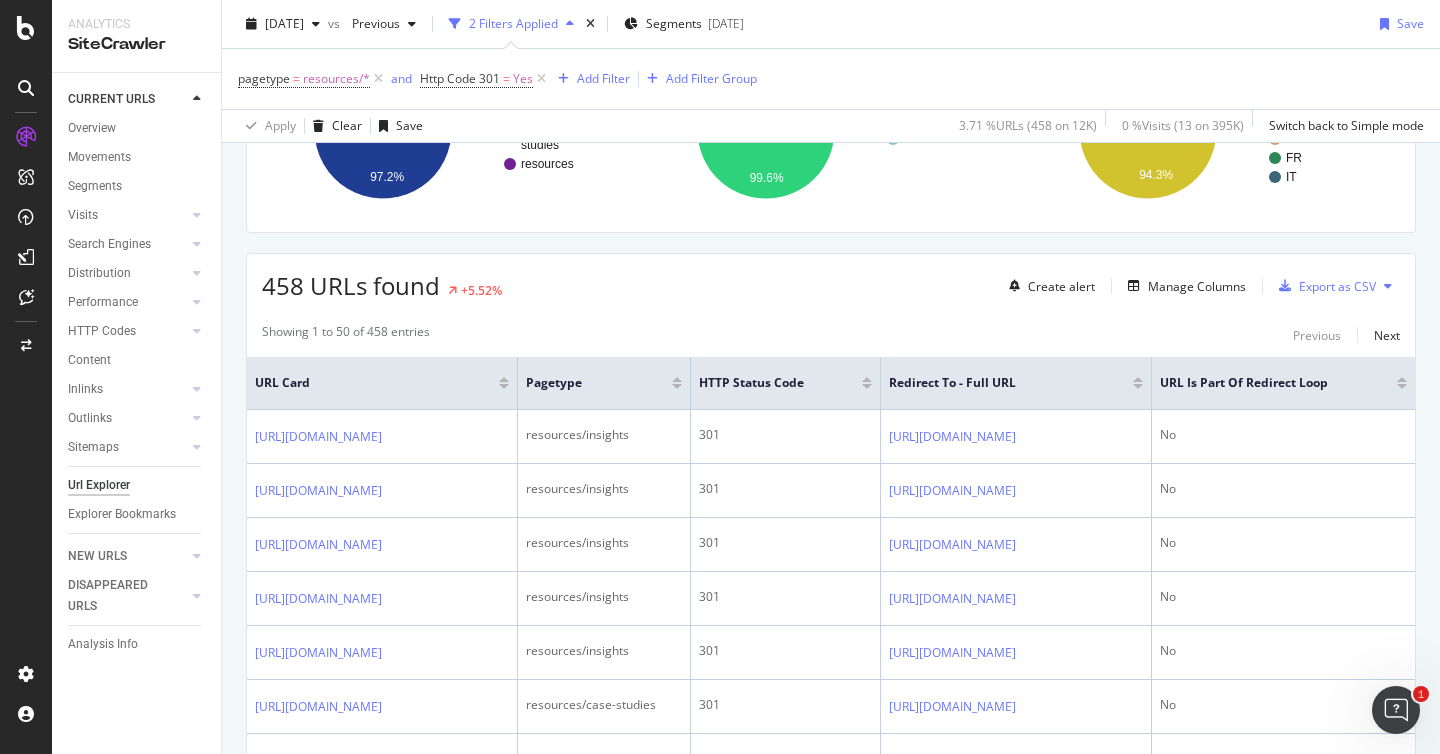 scroll, scrollTop: 248, scrollLeft: 0, axis: vertical 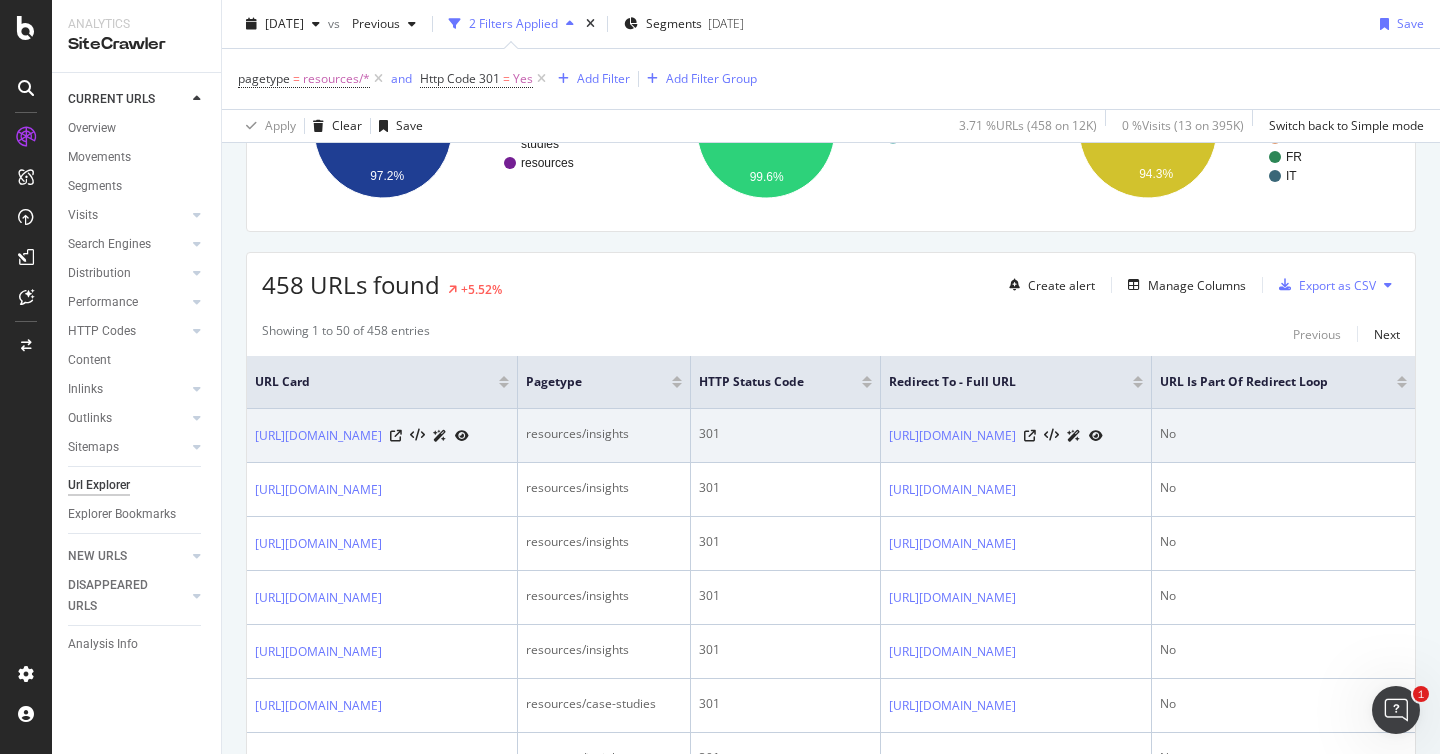 click at bounding box center [1096, 436] 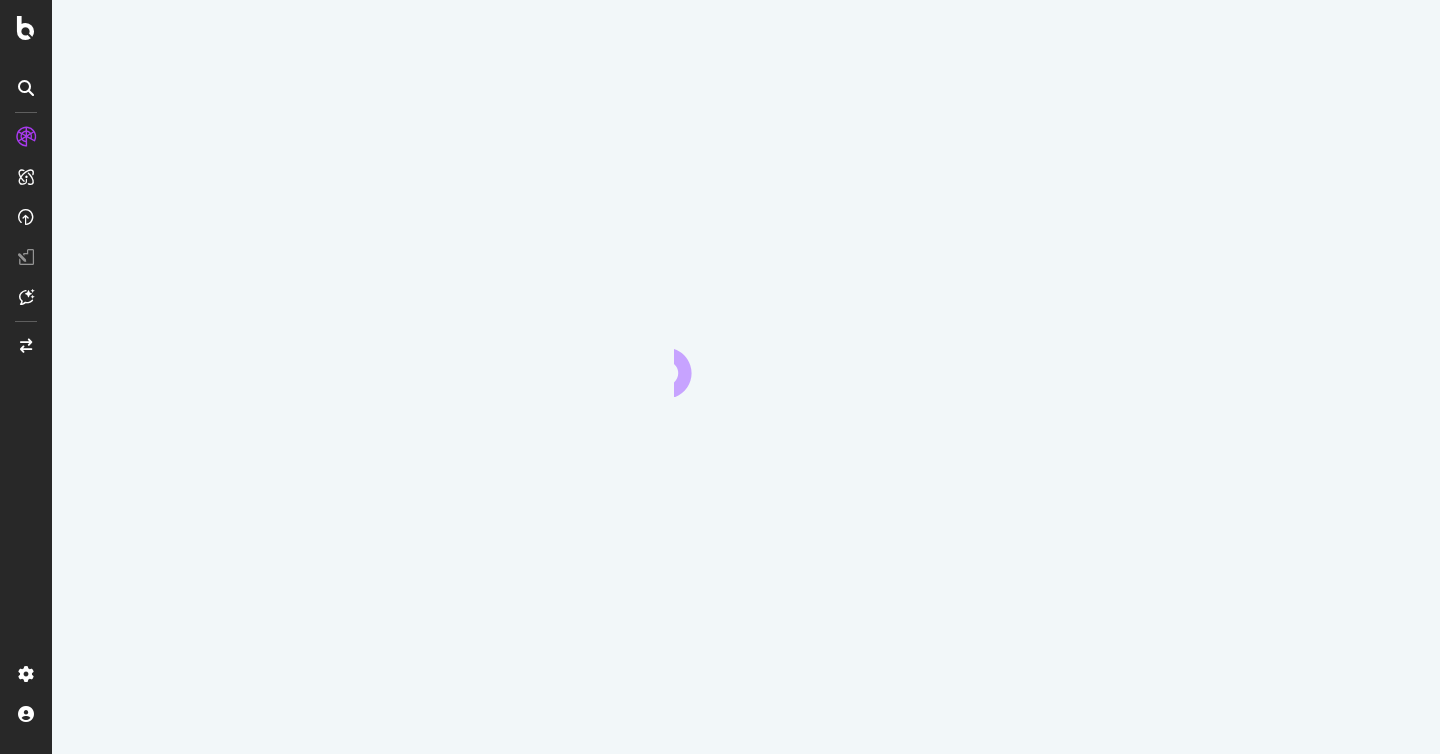 scroll, scrollTop: 0, scrollLeft: 0, axis: both 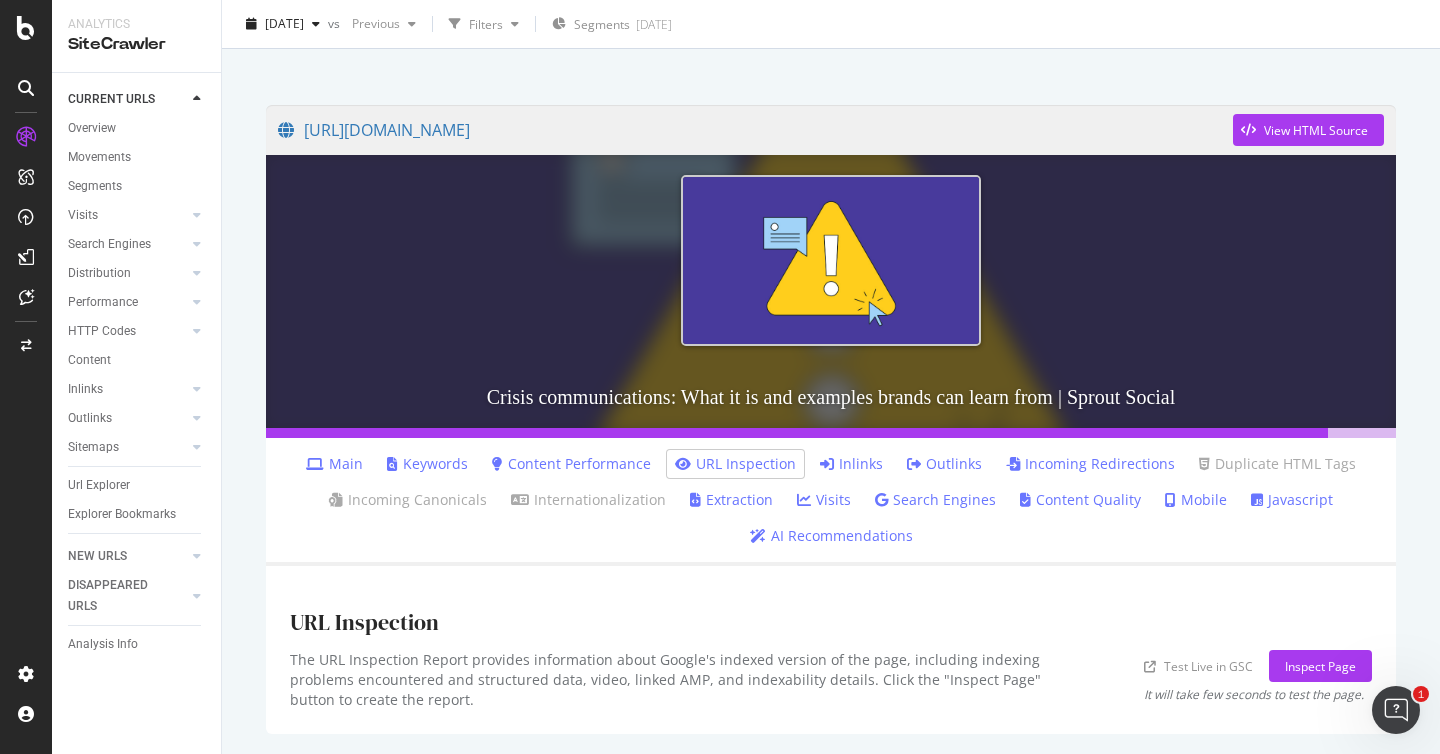click on "Inlinks" at bounding box center [851, 464] 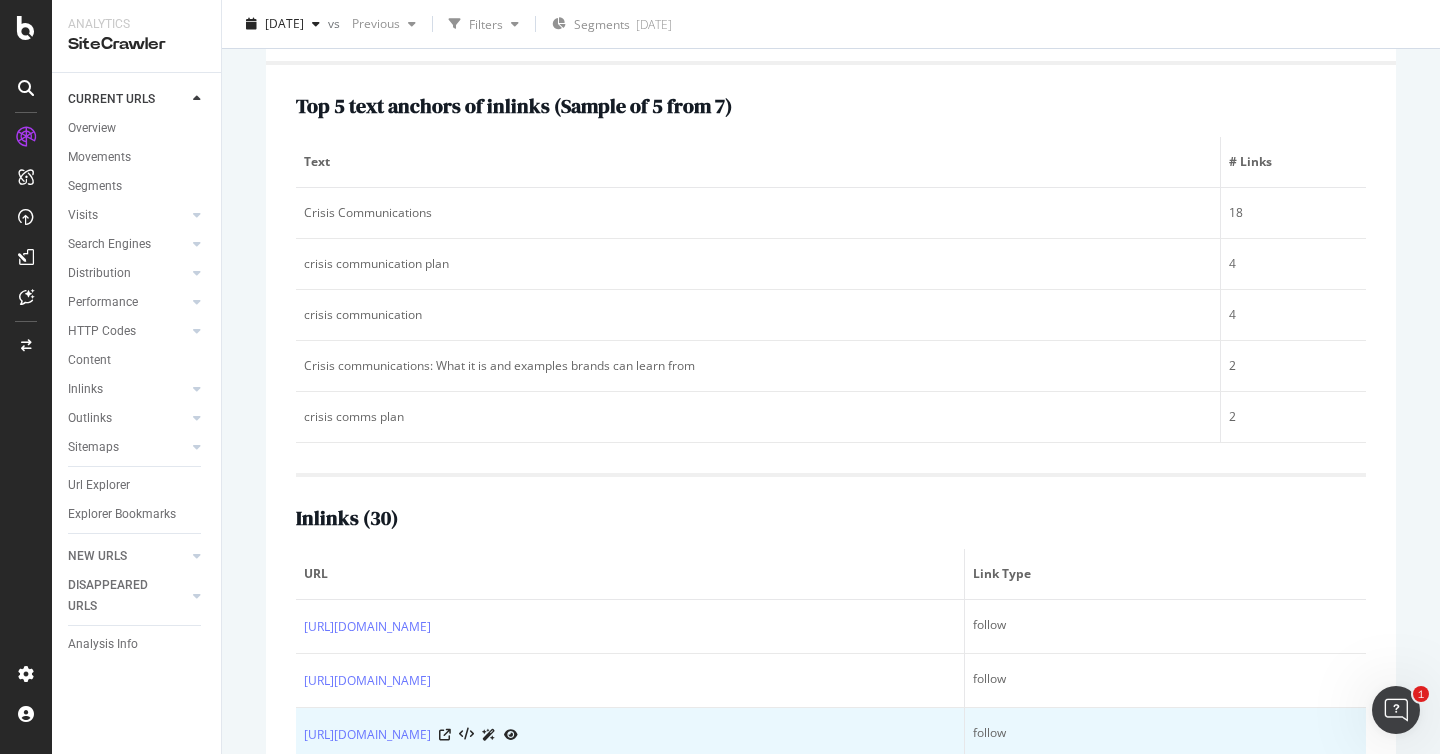 scroll, scrollTop: 820, scrollLeft: 0, axis: vertical 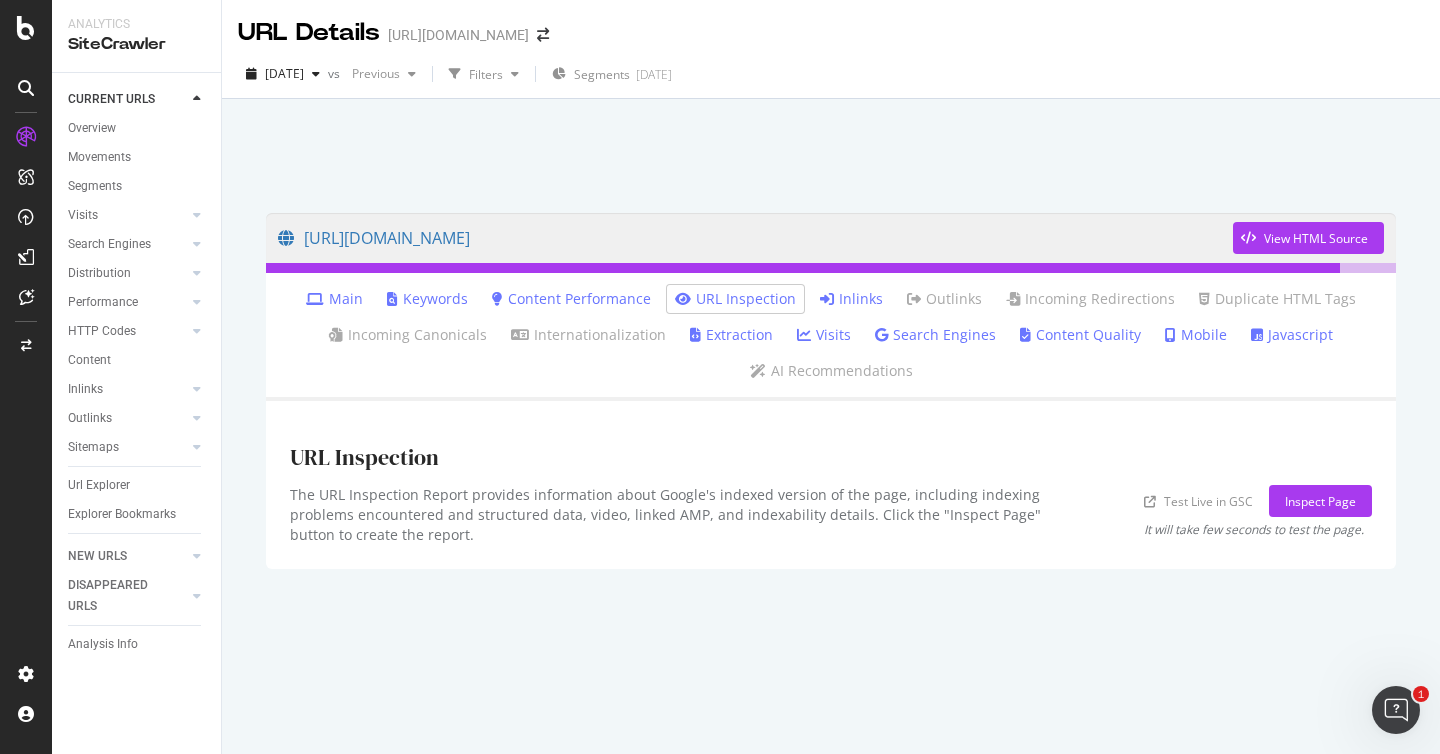 click on "Inlinks" at bounding box center (851, 299) 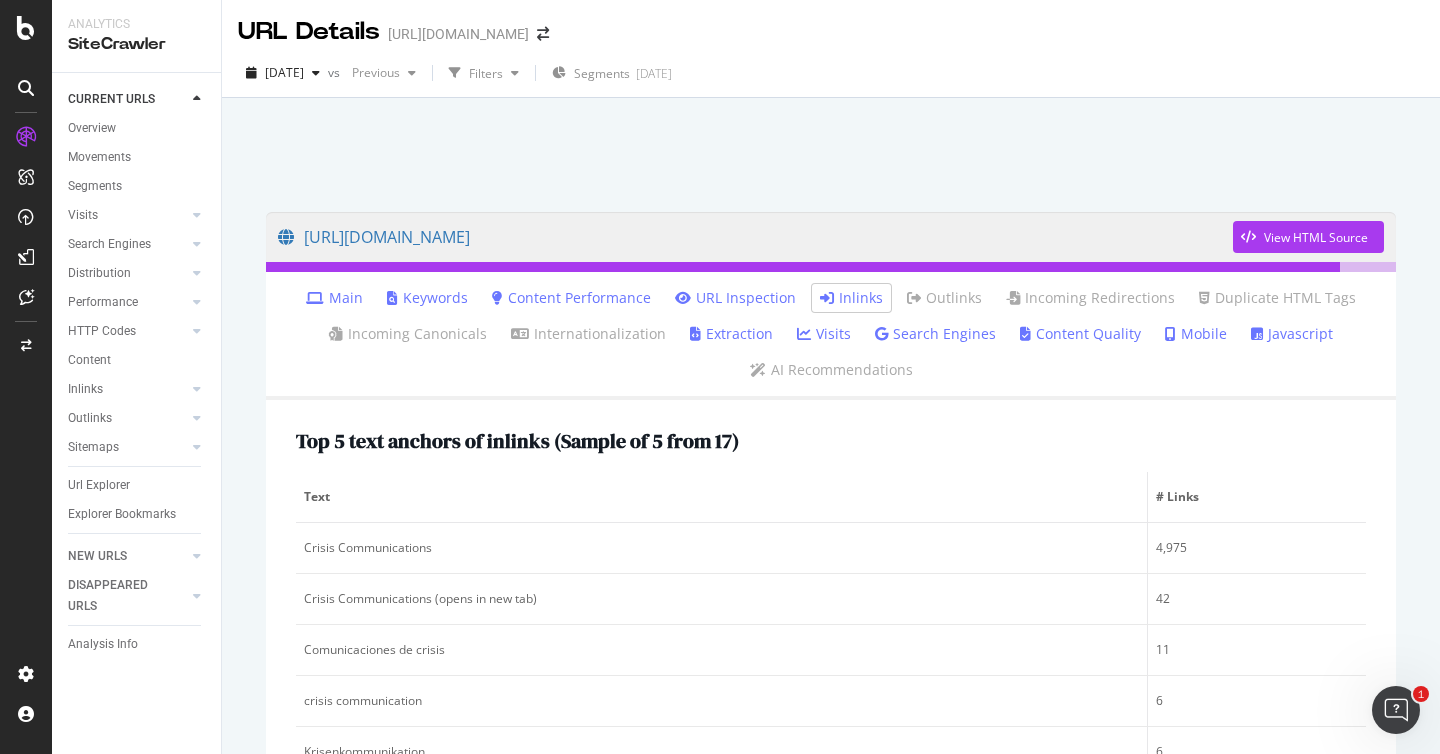 scroll, scrollTop: 0, scrollLeft: 0, axis: both 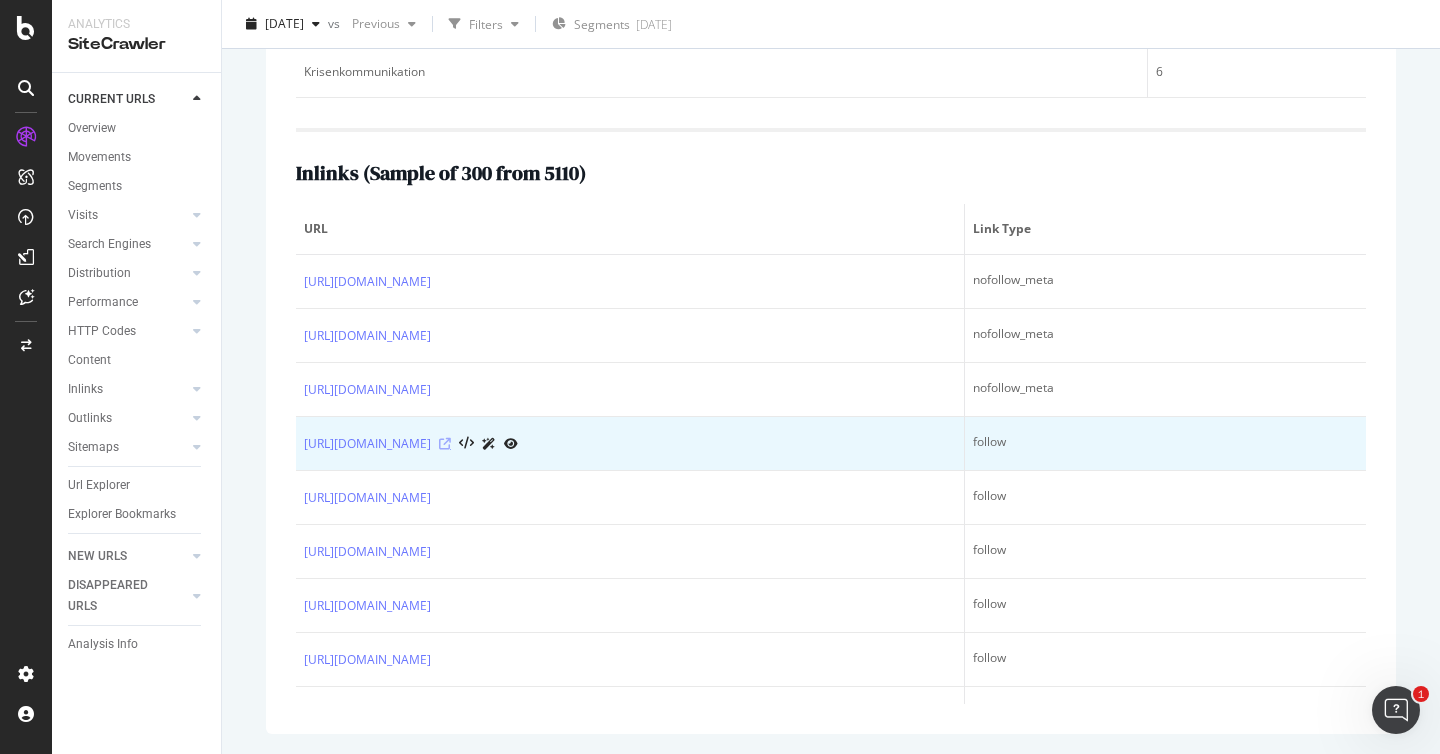 click at bounding box center [445, 444] 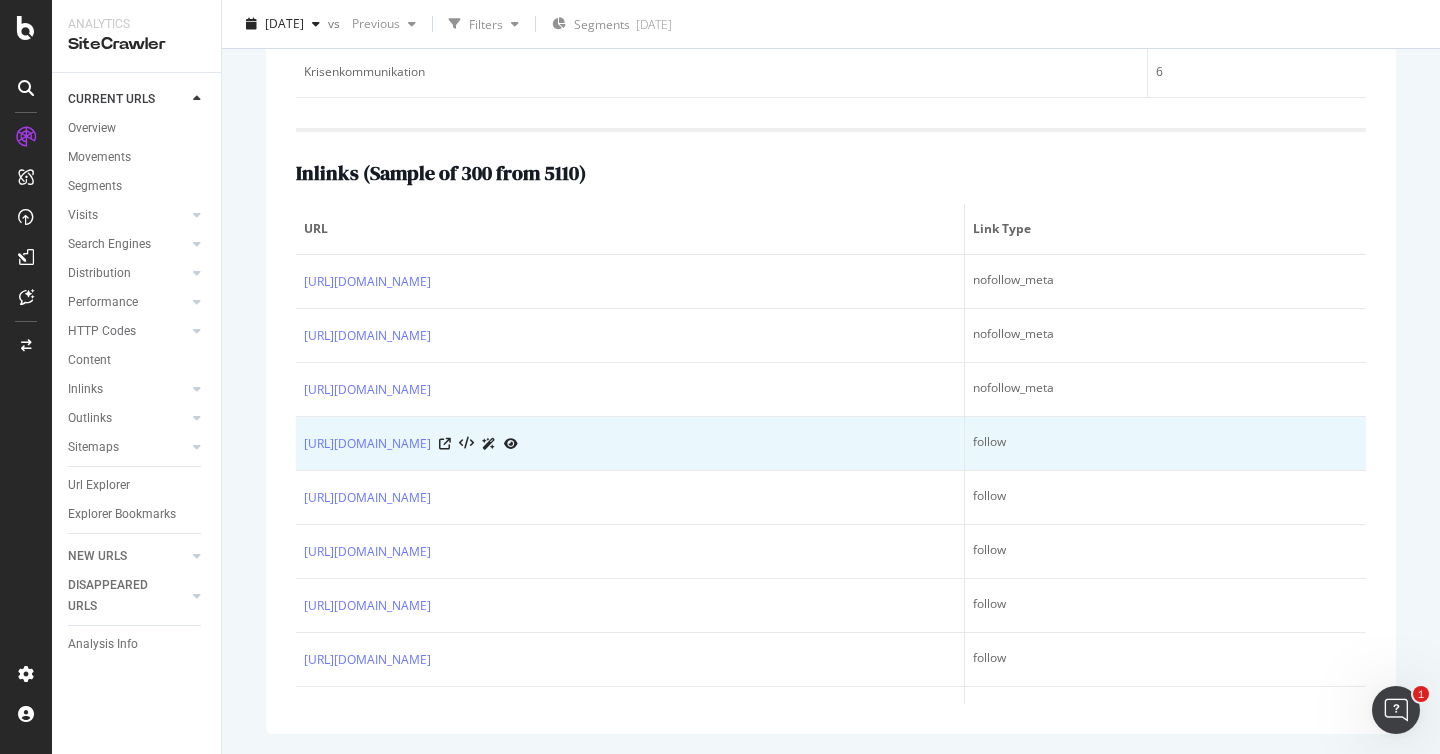 scroll, scrollTop: 679, scrollLeft: 0, axis: vertical 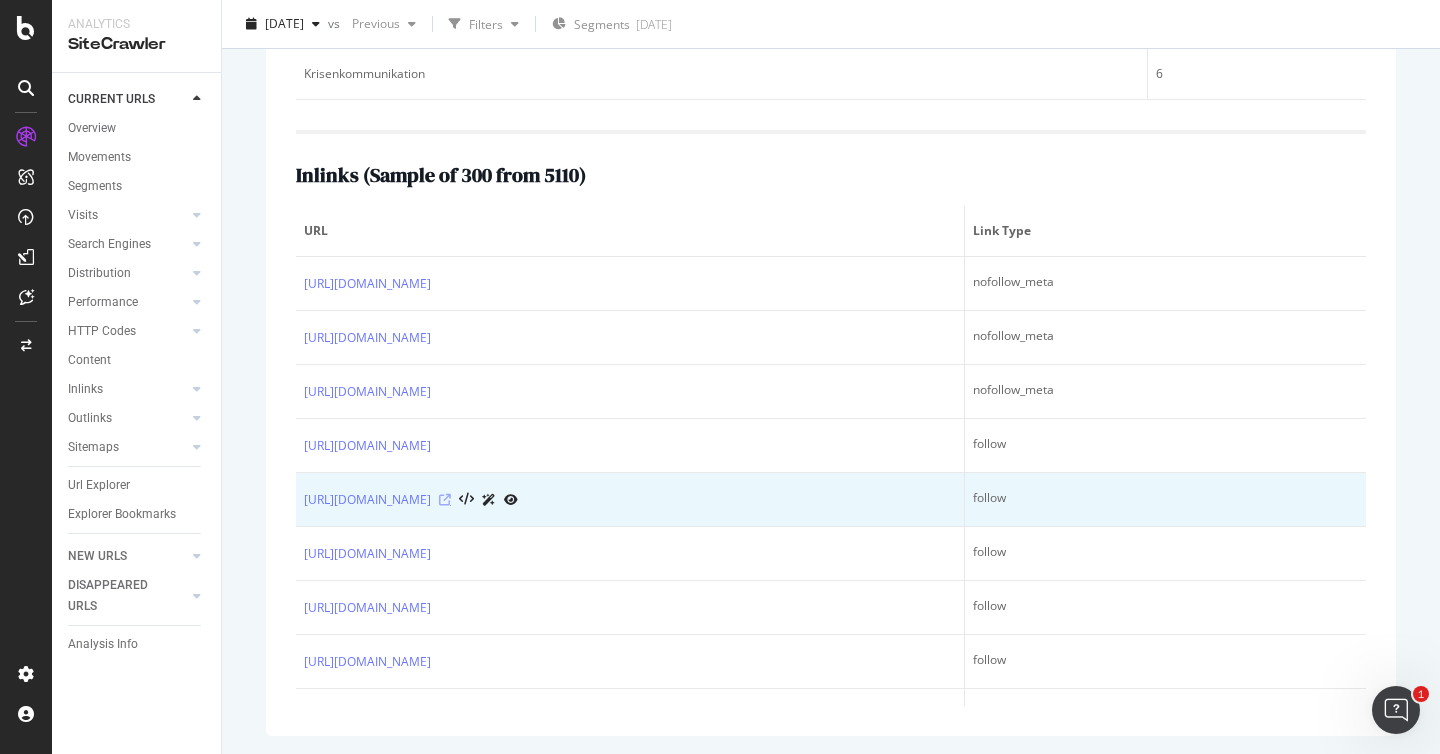 click at bounding box center (445, 500) 